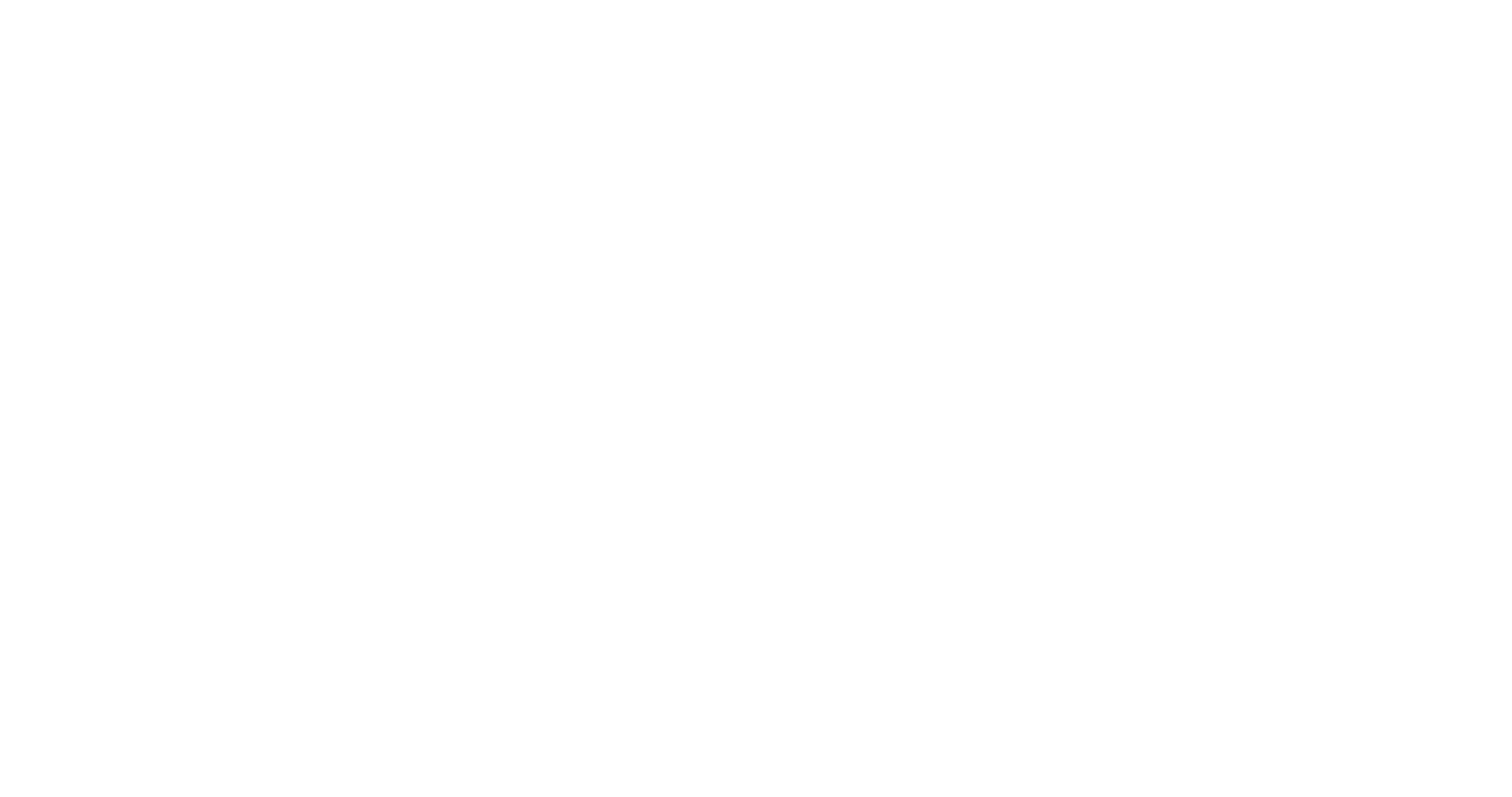 scroll, scrollTop: 0, scrollLeft: 0, axis: both 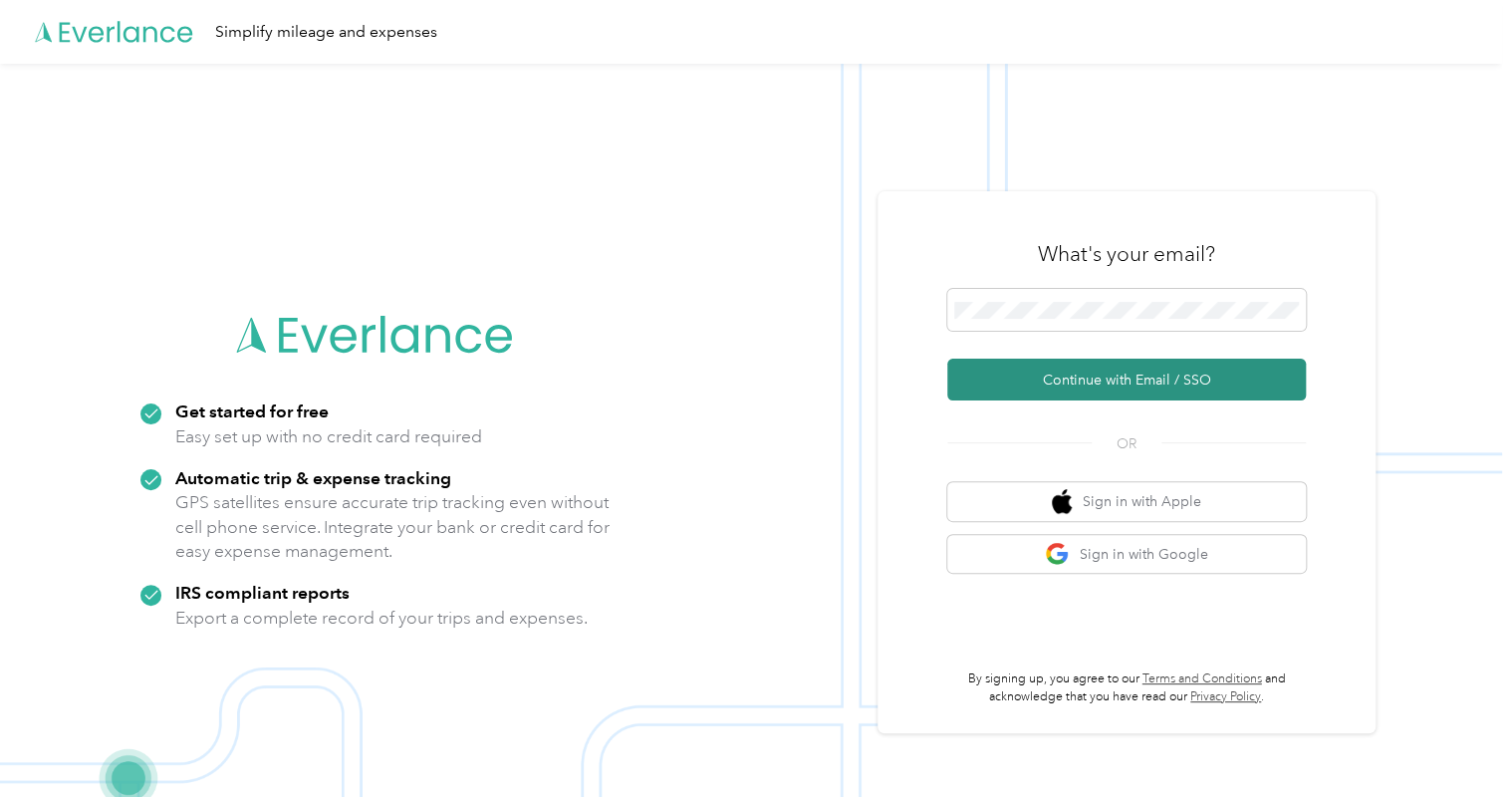 click on "Continue with Email / SSO" at bounding box center (1127, 380) 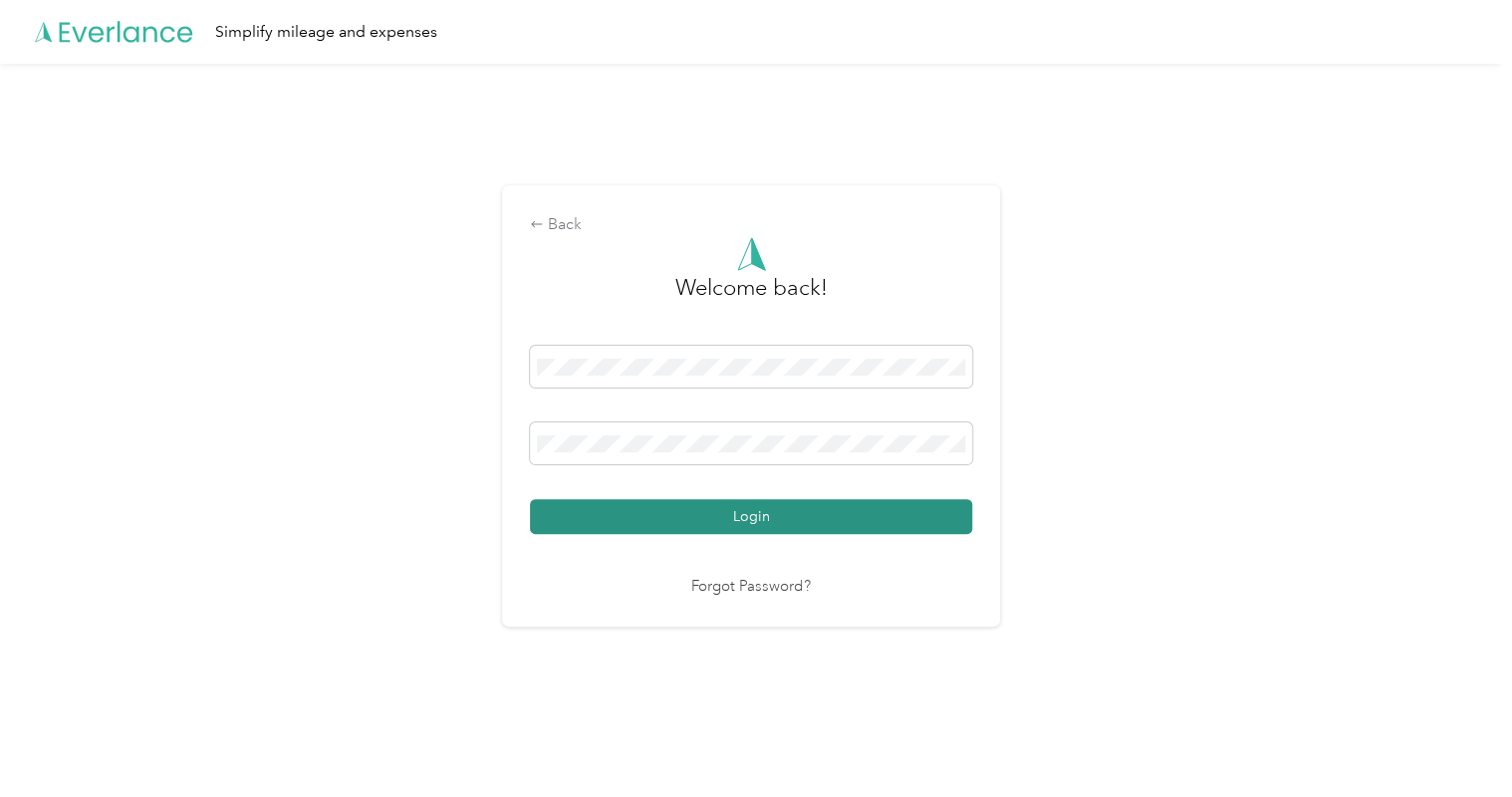 click on "Login" at bounding box center (751, 516) 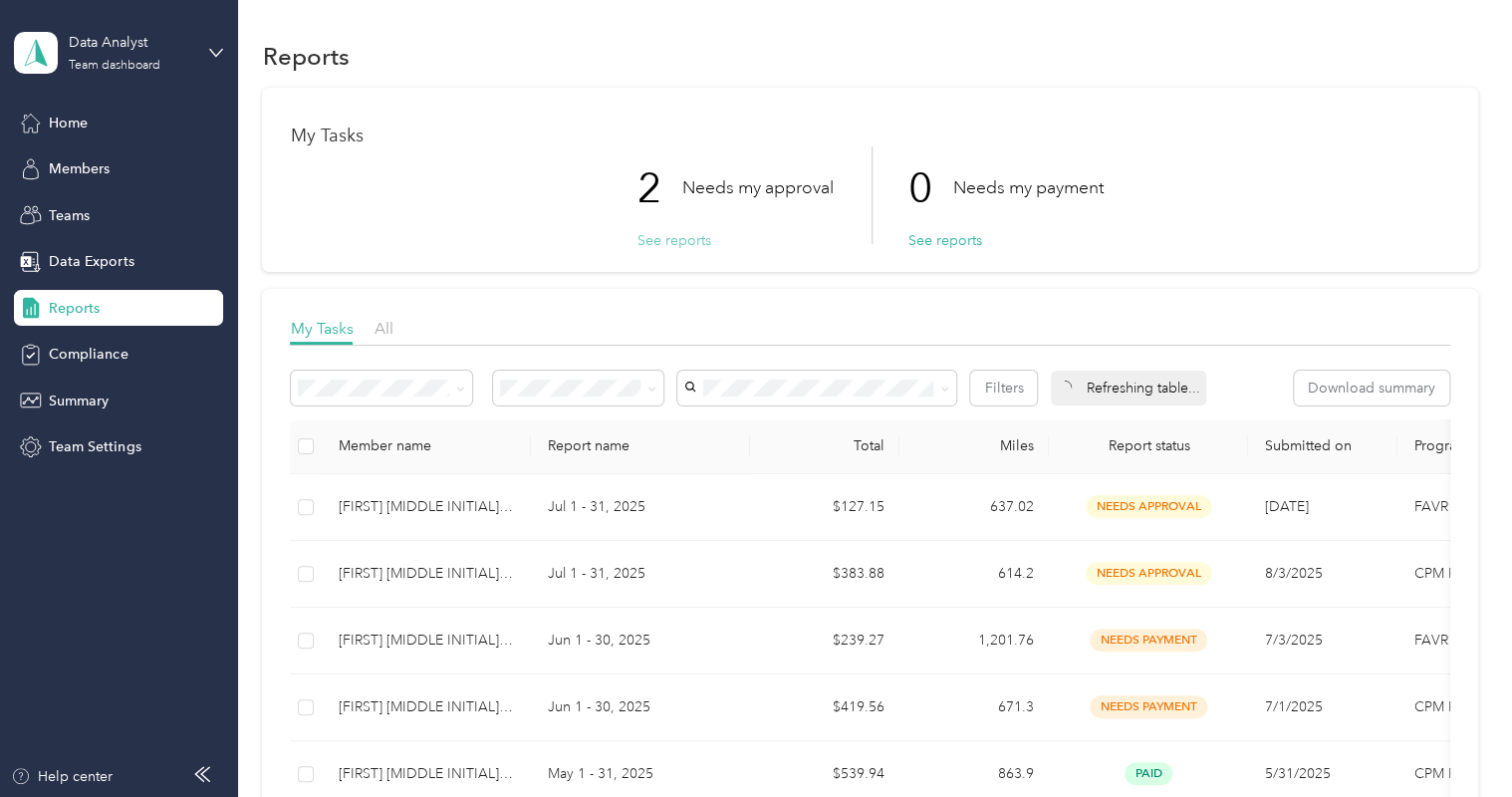 click on "See reports" at bounding box center (673, 240) 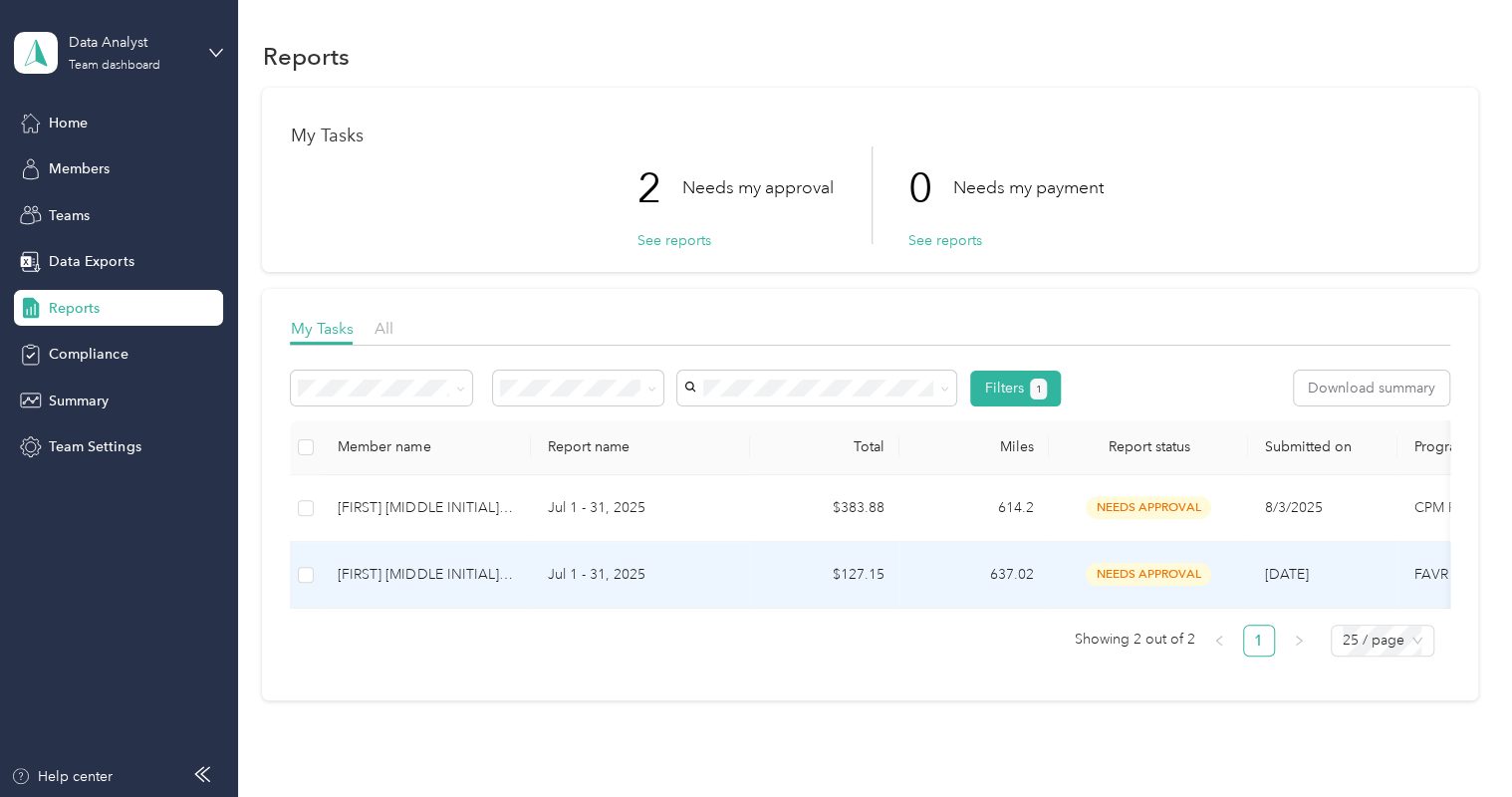 click on "[FIRST] [MIDDLE INITIAL]. [LAST]" at bounding box center [426, 575] 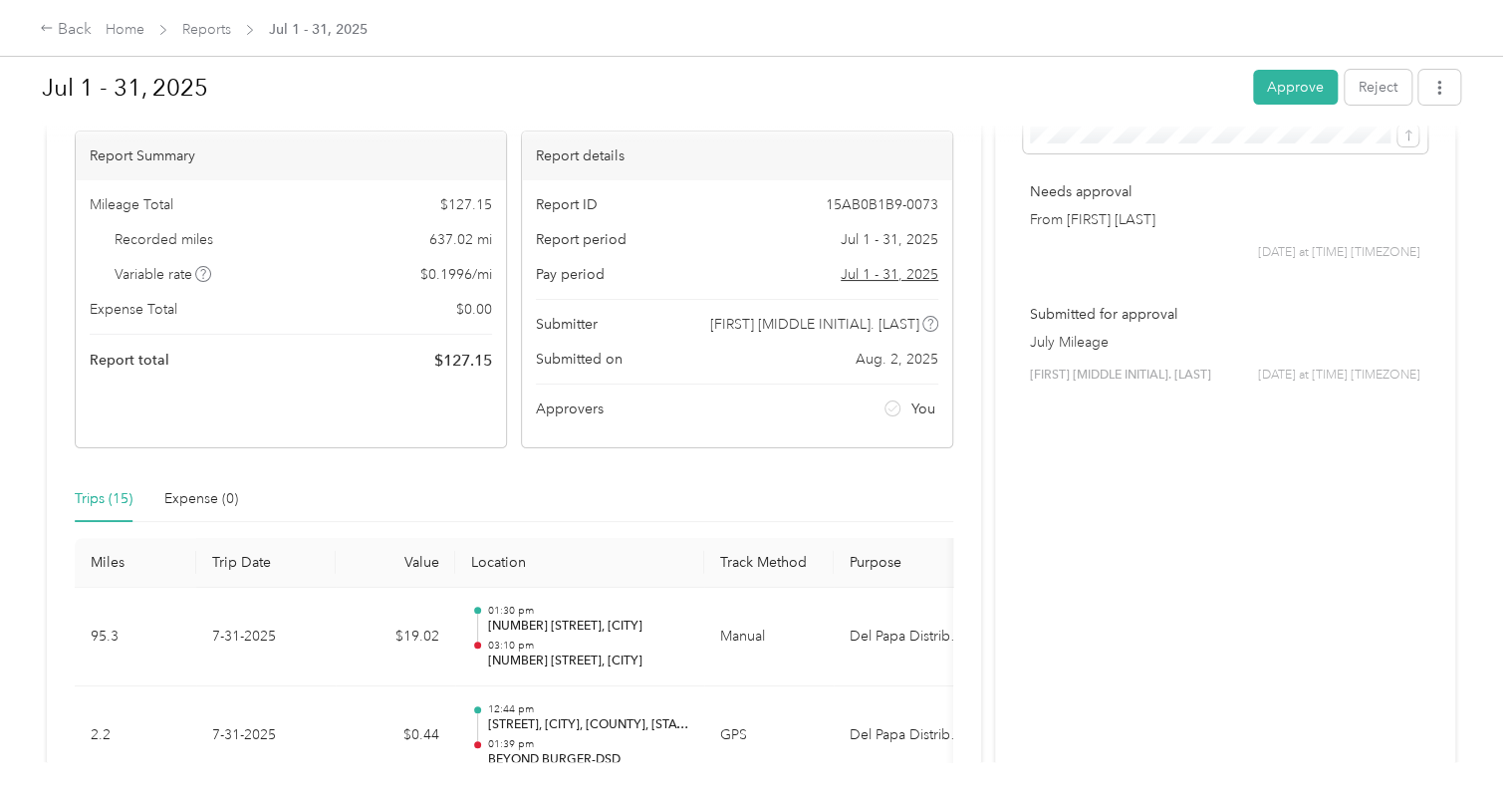 scroll, scrollTop: 100, scrollLeft: 0, axis: vertical 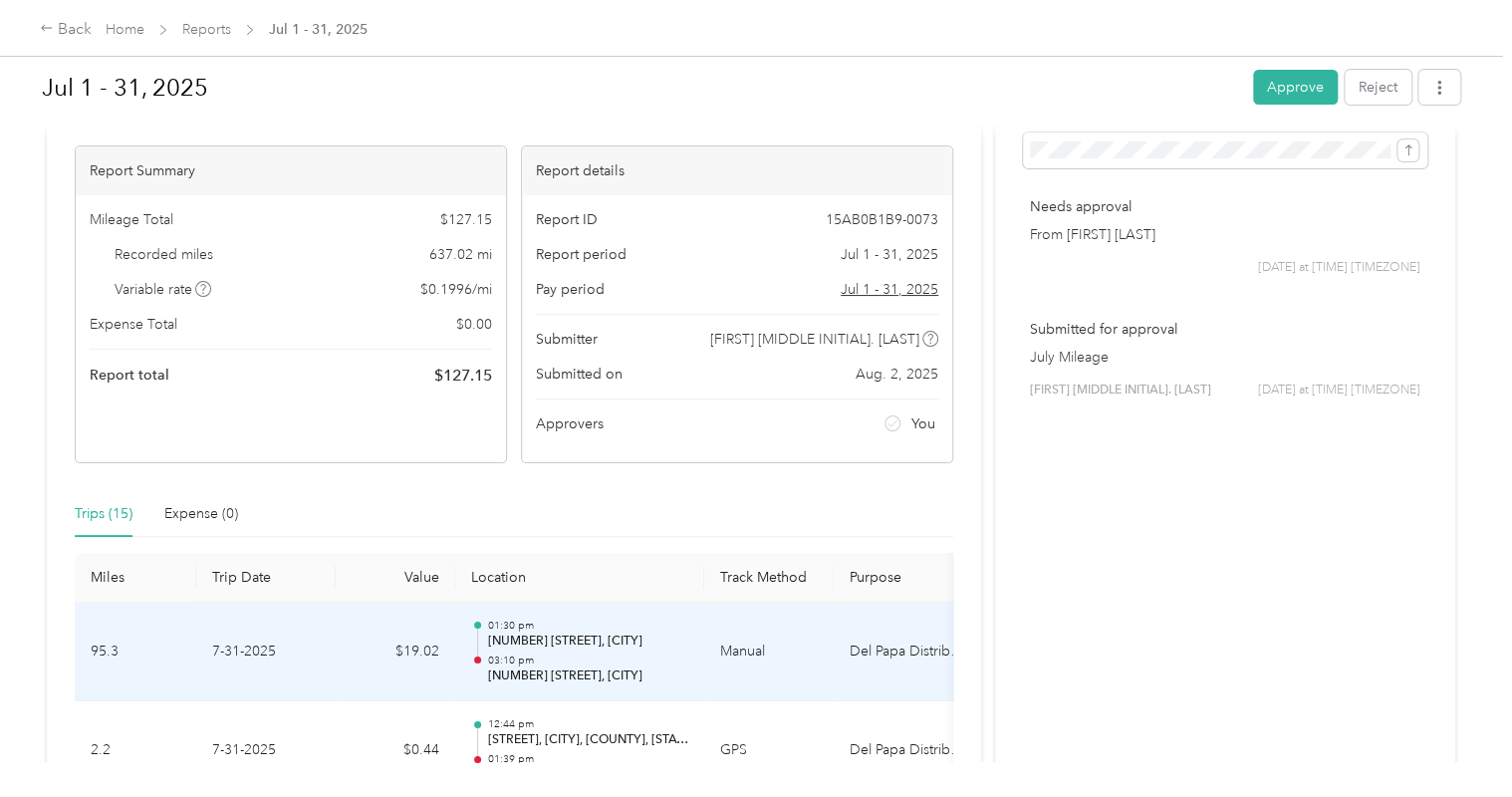 click on "03:10 pm" at bounding box center [588, 661] 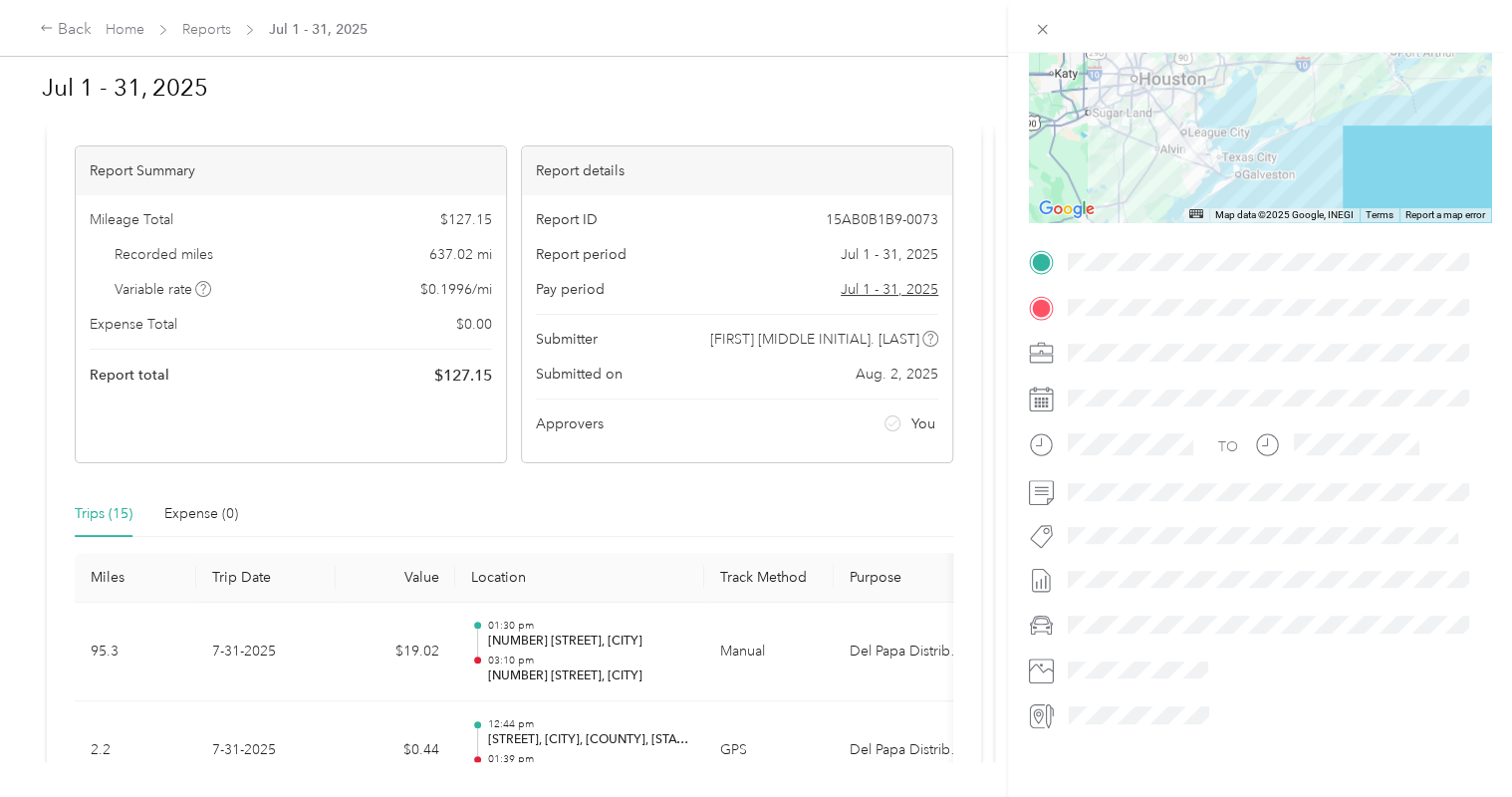 scroll, scrollTop: 244, scrollLeft: 0, axis: vertical 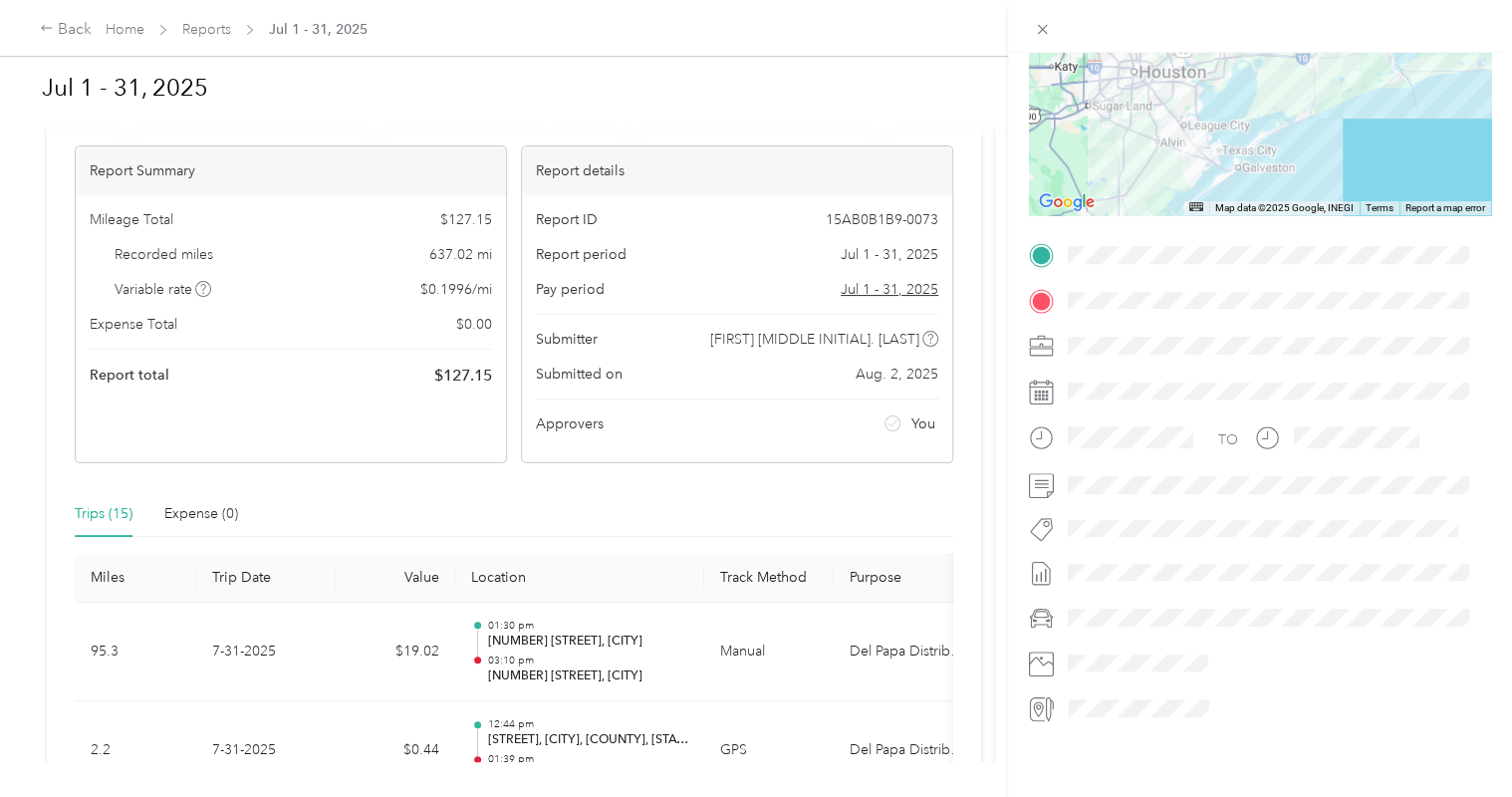 drag, startPoint x: 999, startPoint y: 507, endPoint x: 986, endPoint y: 575, distance: 69.2315 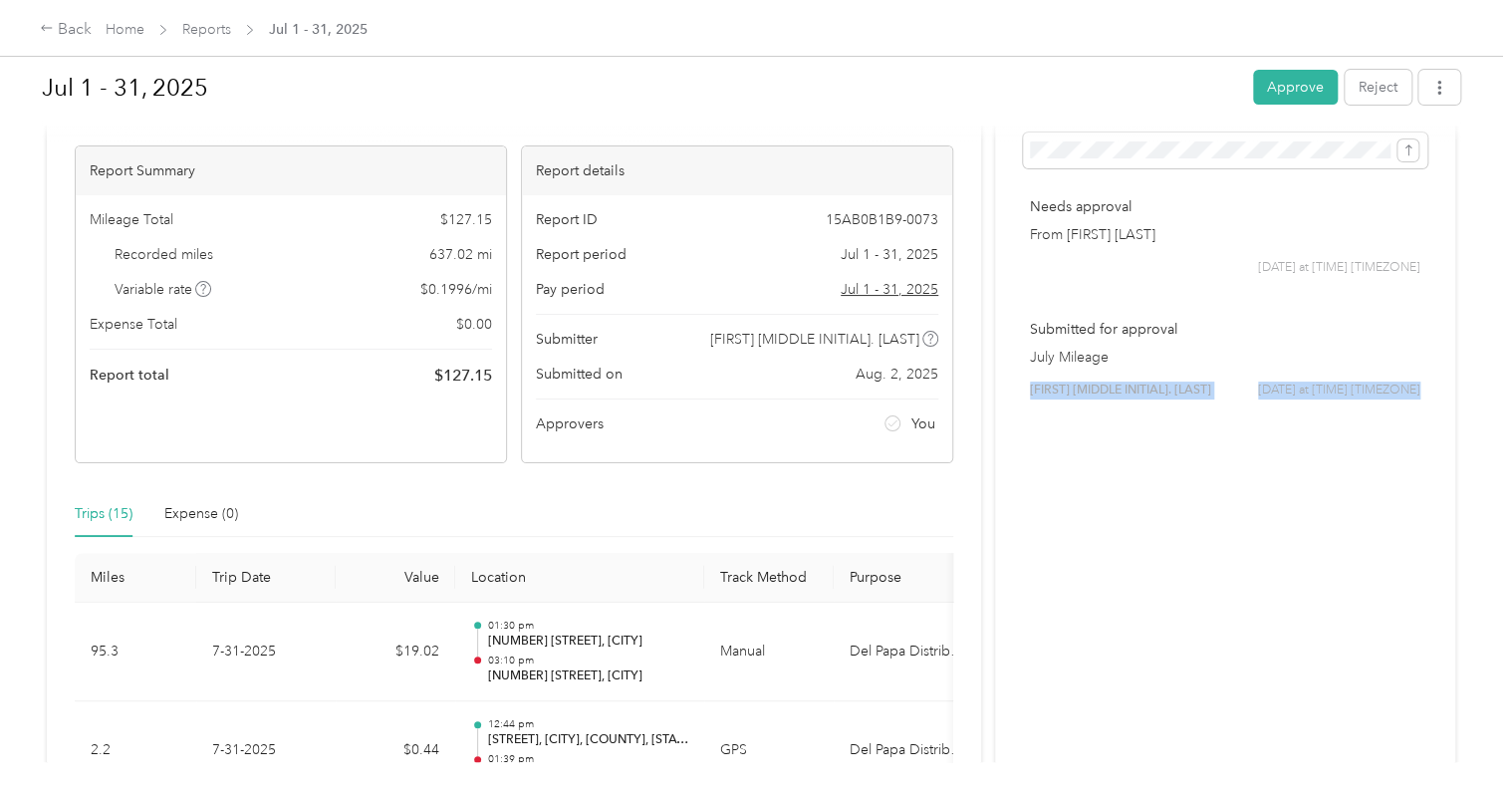 drag, startPoint x: 983, startPoint y: 572, endPoint x: 988, endPoint y: 664, distance: 92.13577 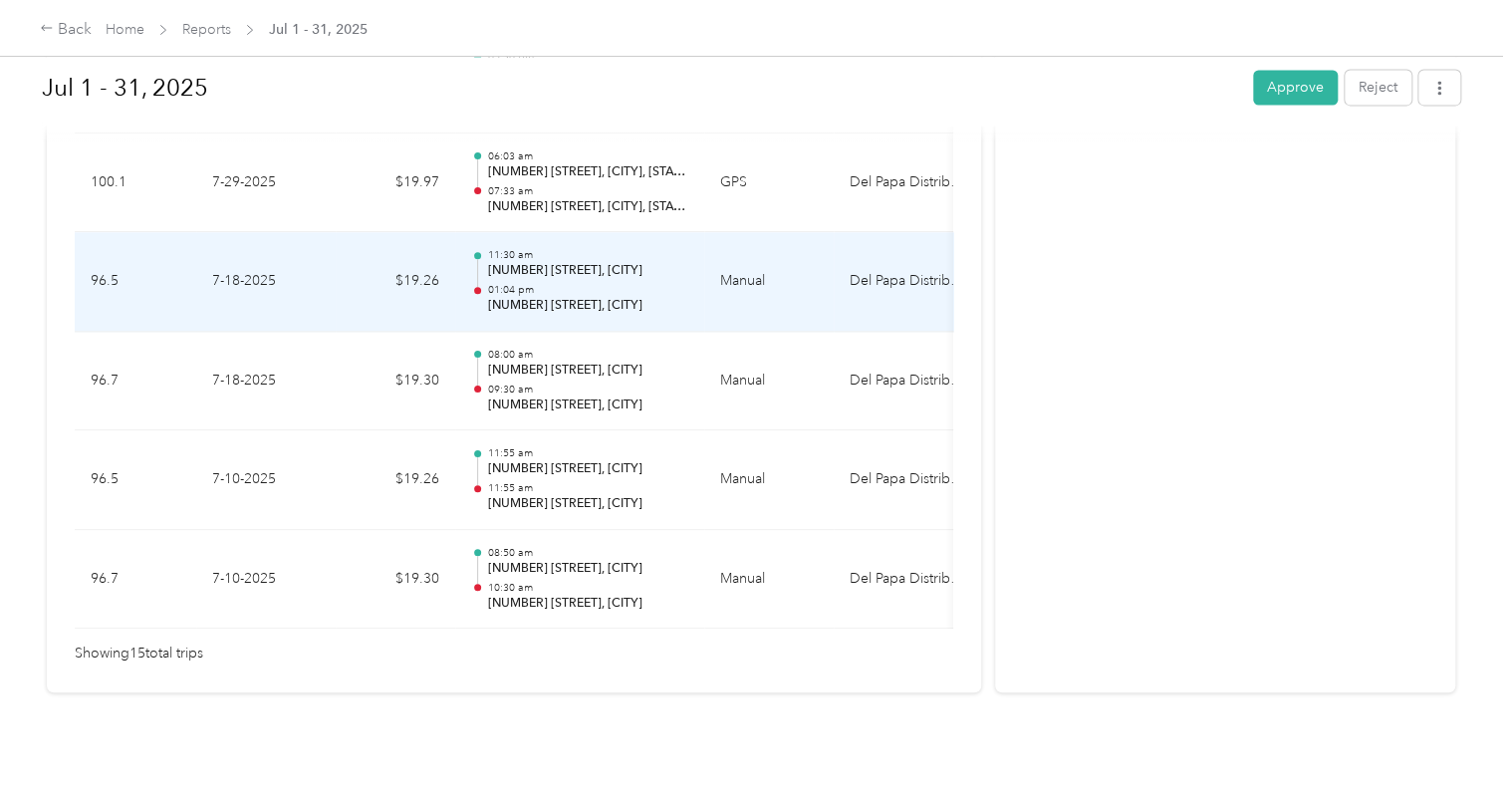 scroll, scrollTop: 1586, scrollLeft: 0, axis: vertical 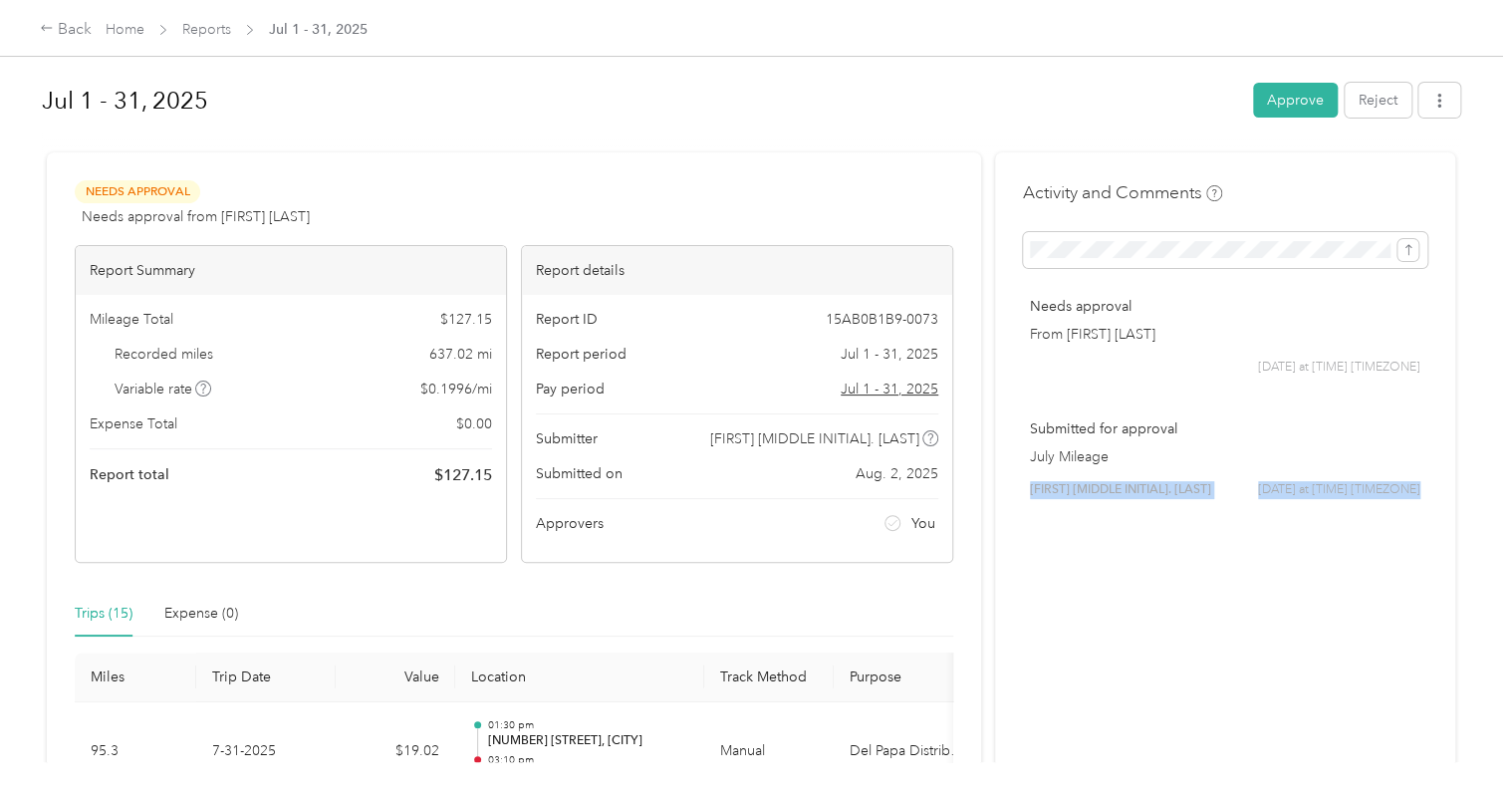 click on "Activity and Comments   Needs approval From [FIRST] [LAST] [DATE] at [TIME] [TIMEZONE] Submitted for approval July Mileage [FIRST] [LAST] [DATE] at [TIME] [TIMEZONE]" at bounding box center [1225, 1202] 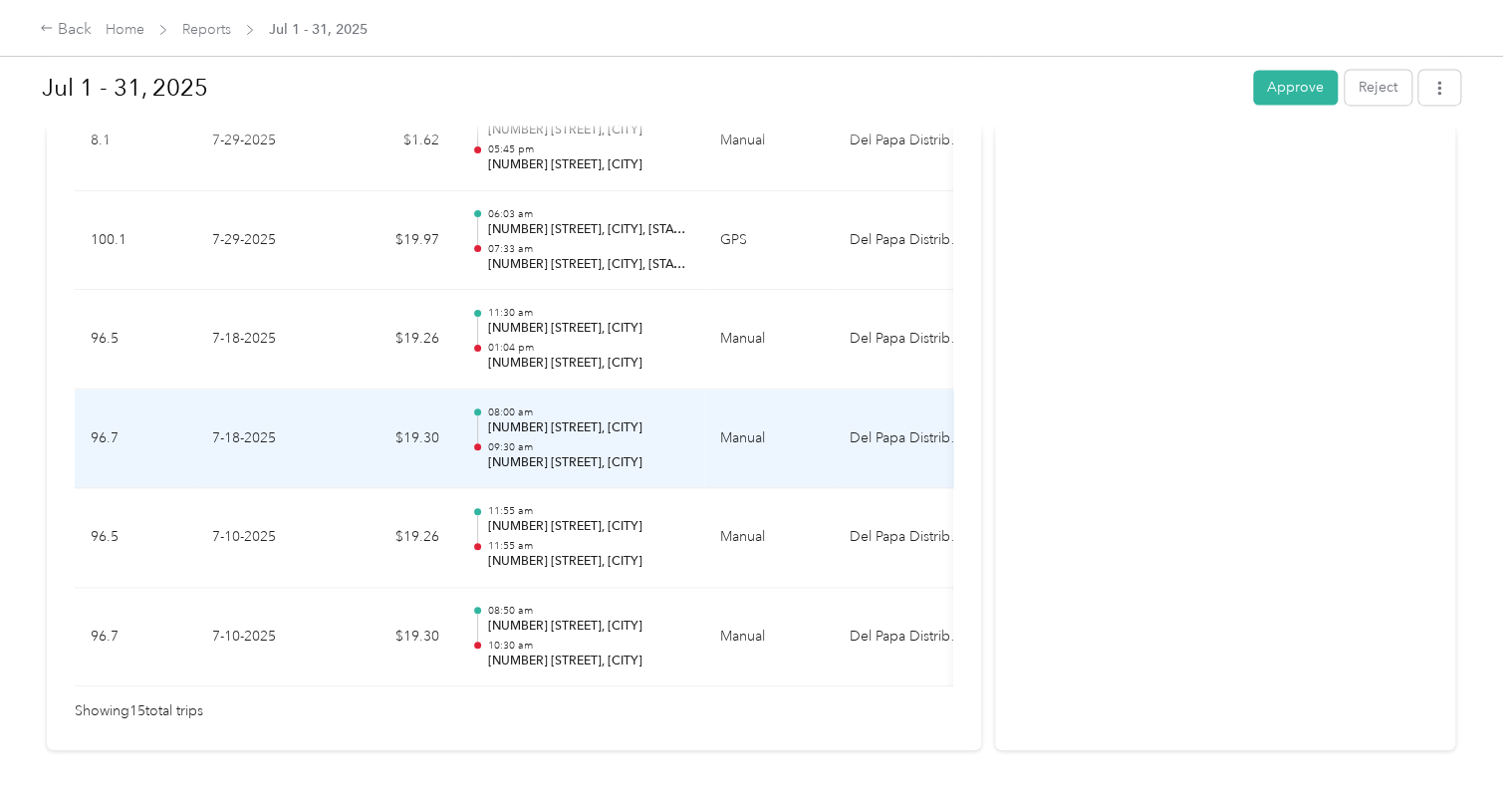 scroll, scrollTop: 1586, scrollLeft: 0, axis: vertical 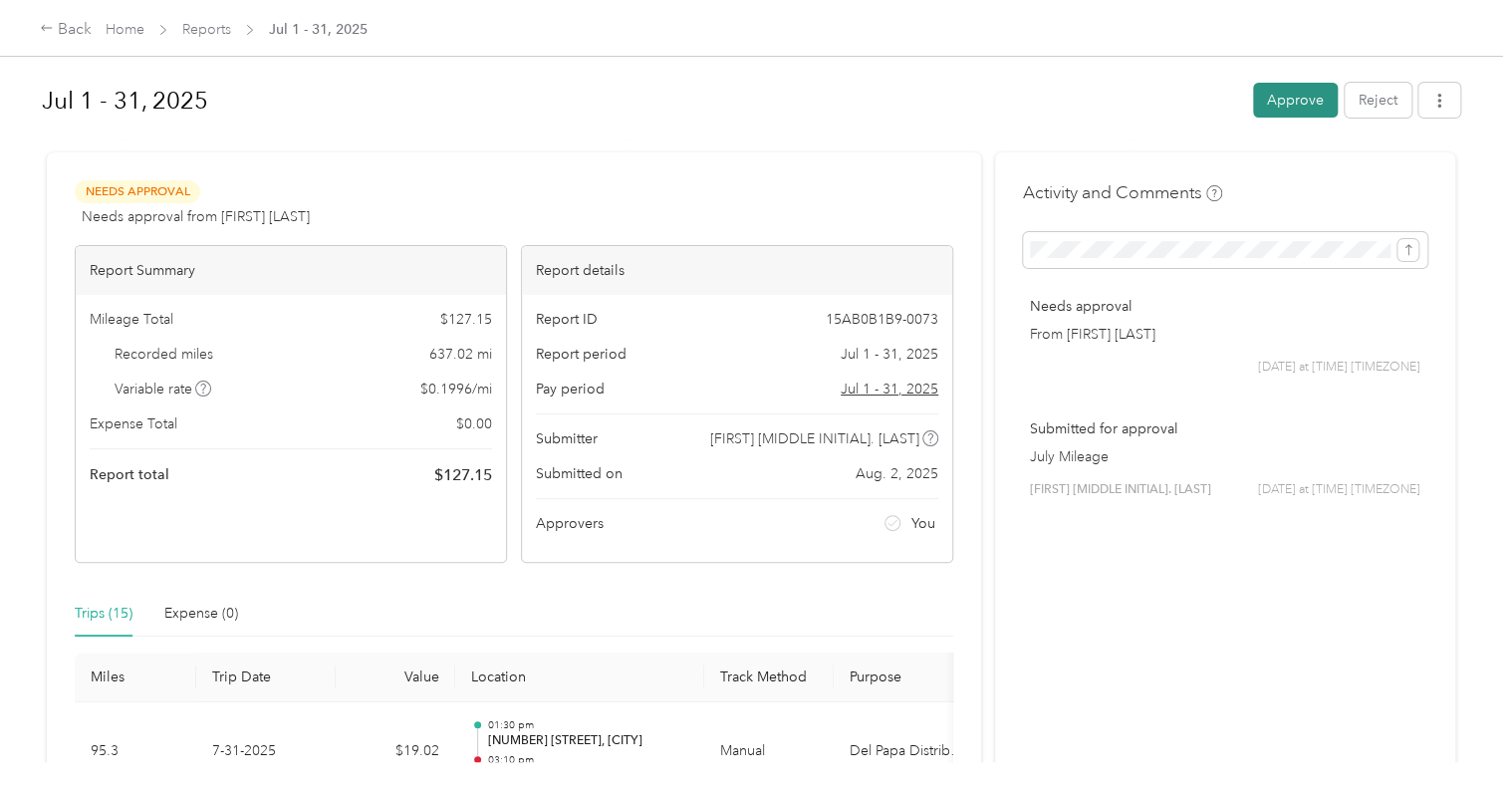 click on "Approve" at bounding box center [1295, 100] 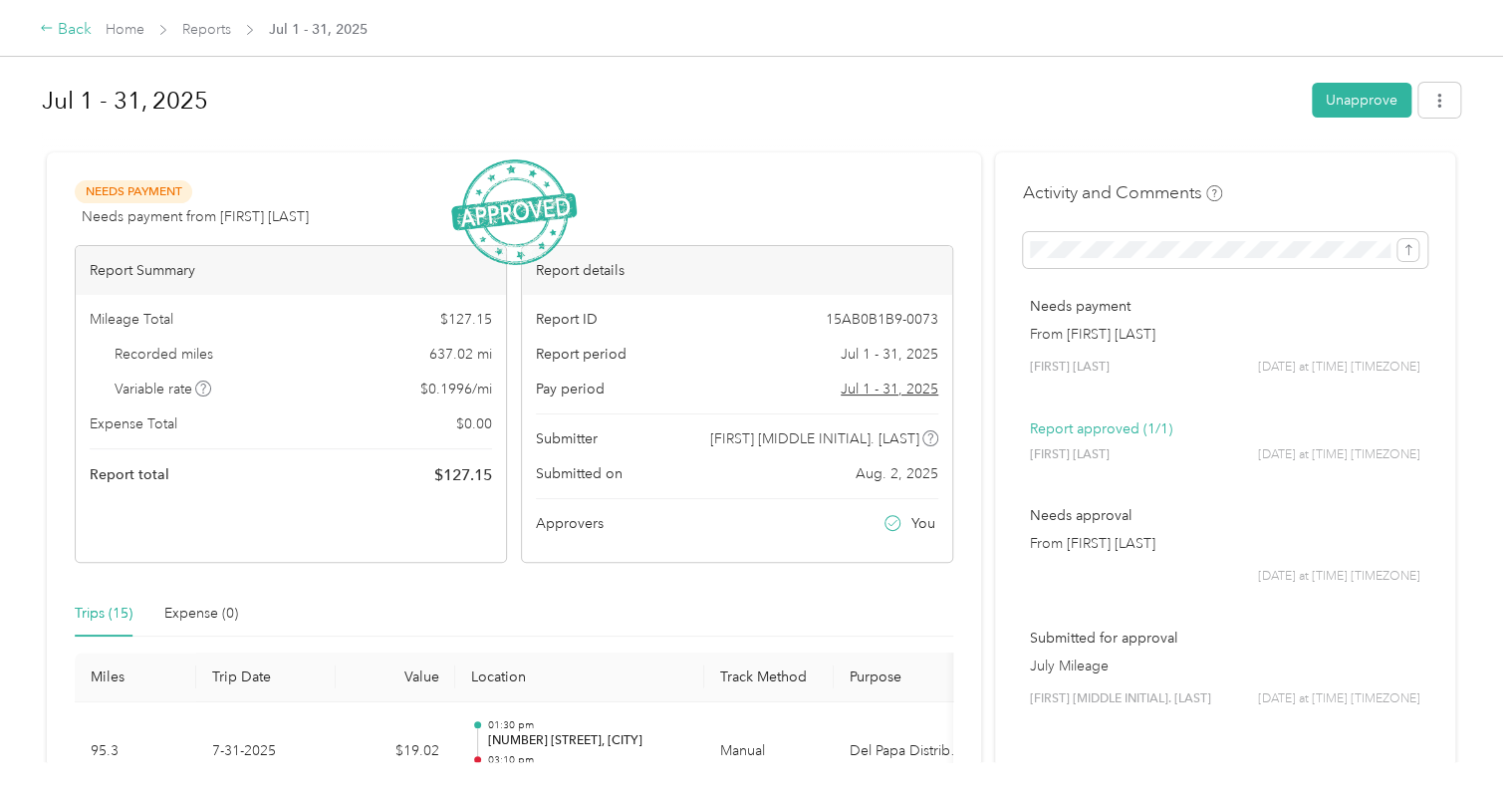 click 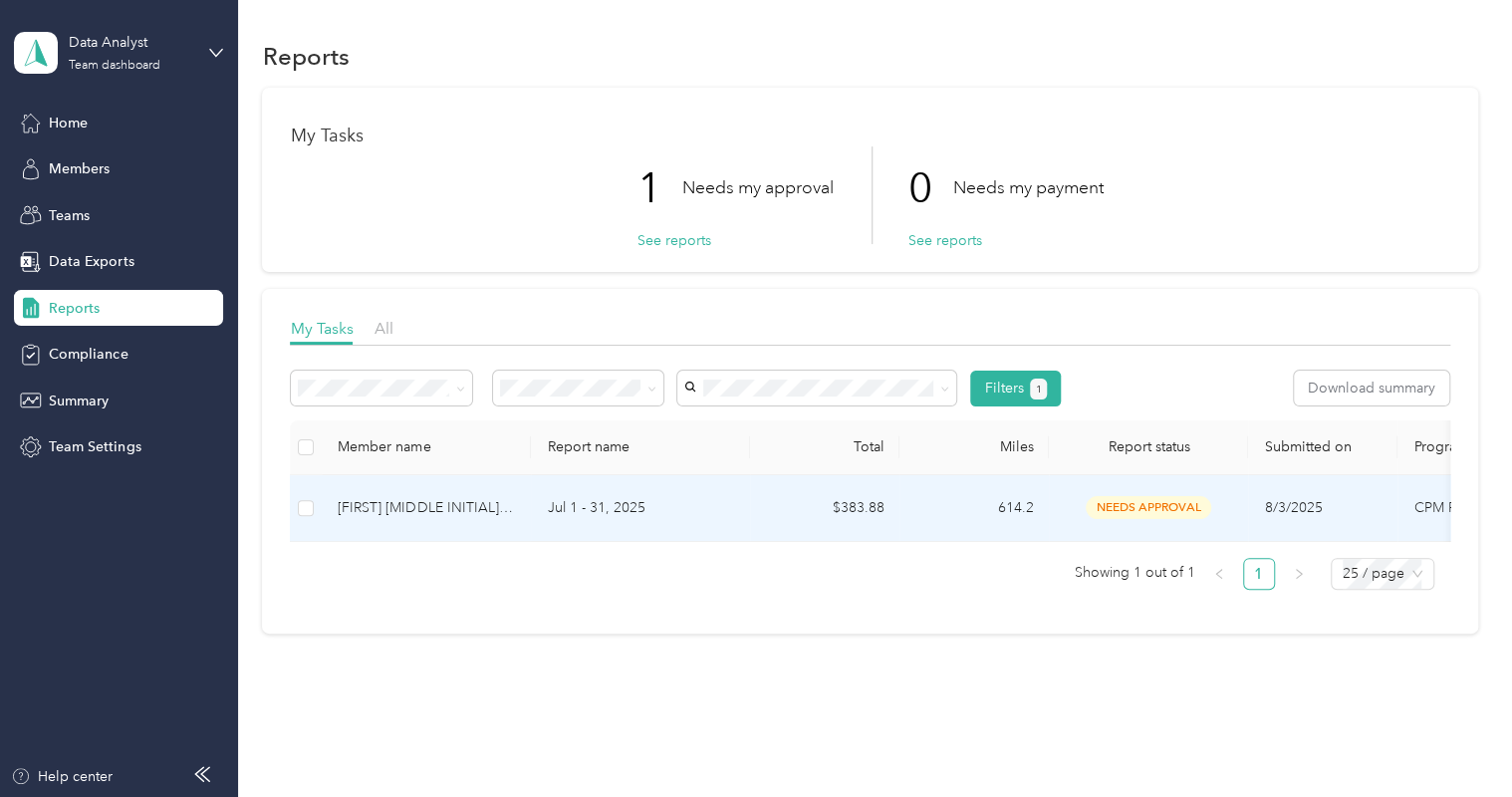 click on "Jul 1 - 31, 2025" at bounding box center [640, 508] 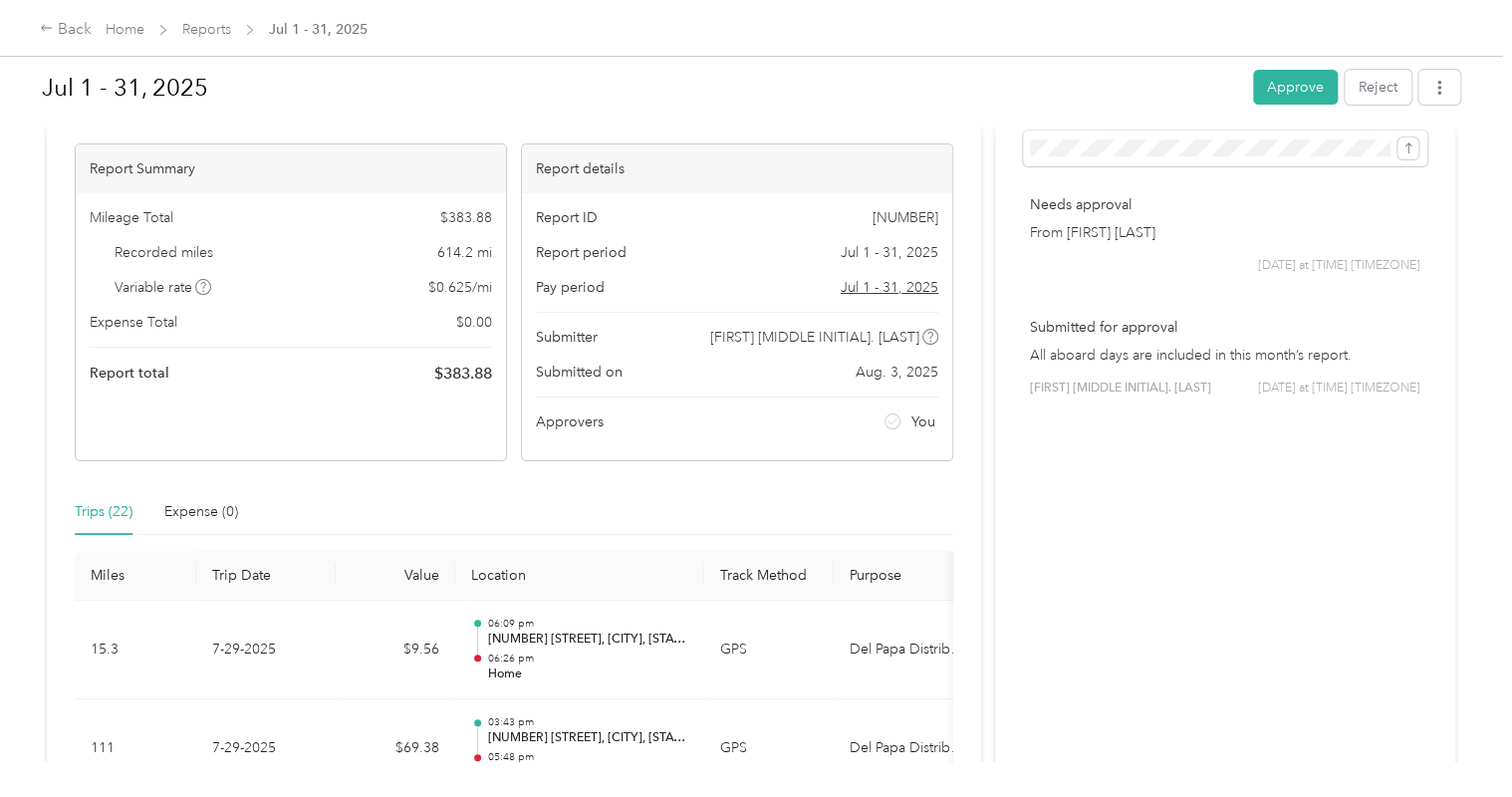 scroll, scrollTop: 88, scrollLeft: 0, axis: vertical 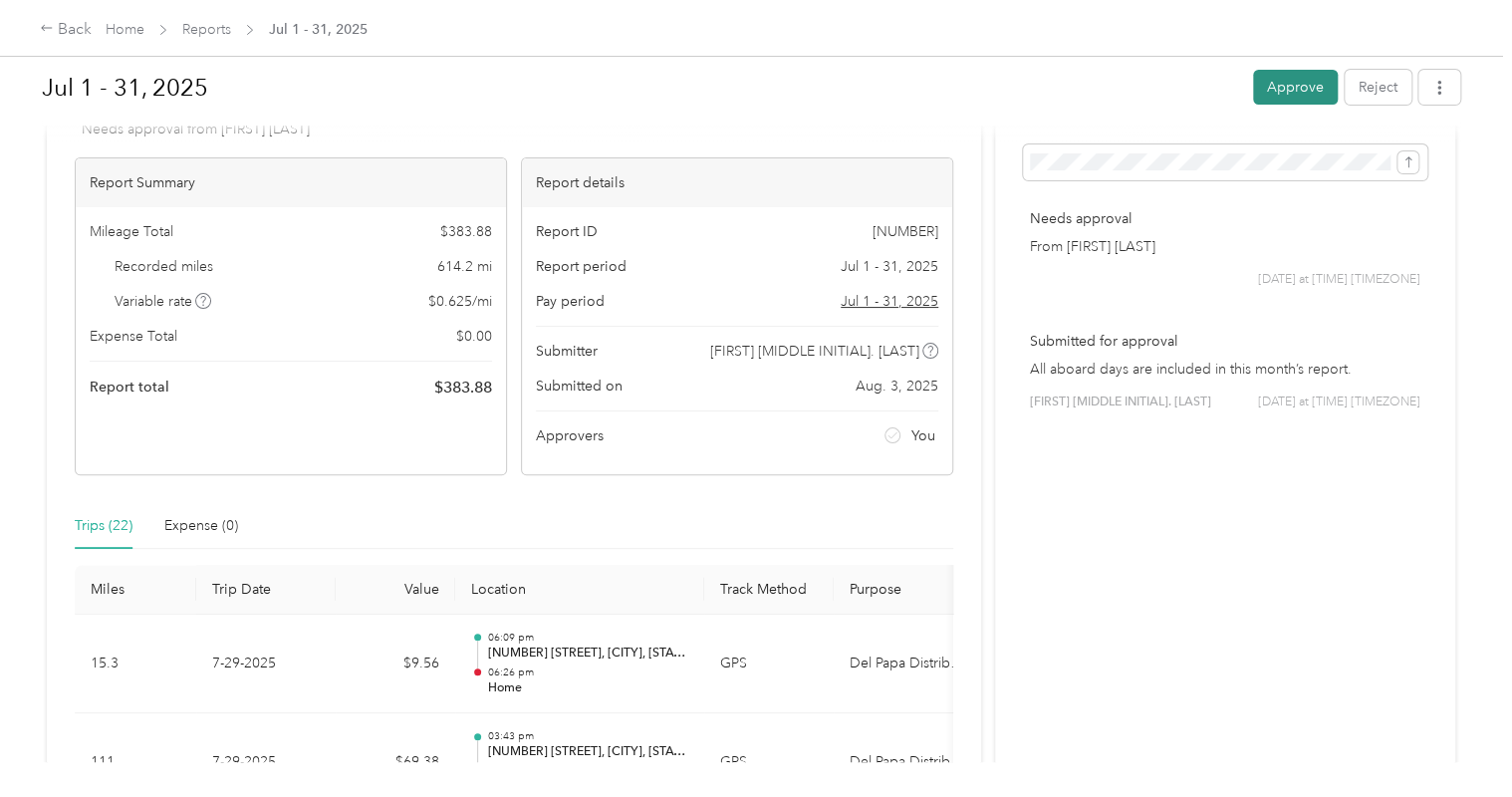 click on "Approve" at bounding box center (1295, 87) 